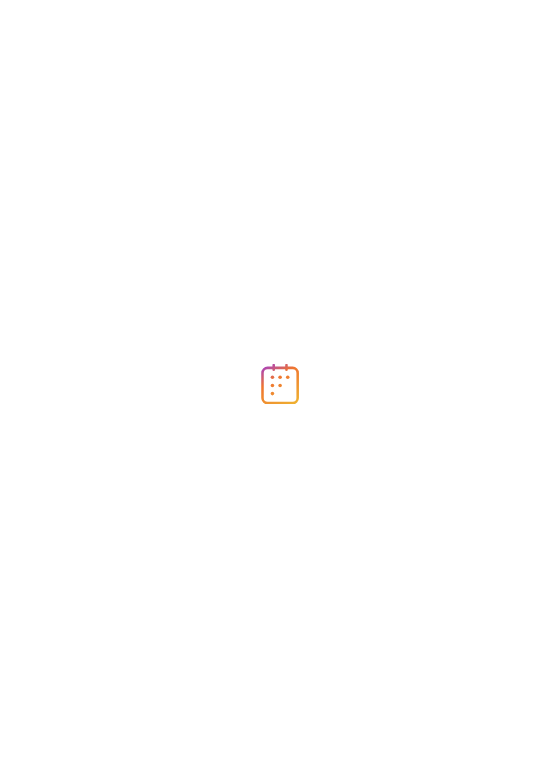 scroll, scrollTop: 0, scrollLeft: 0, axis: both 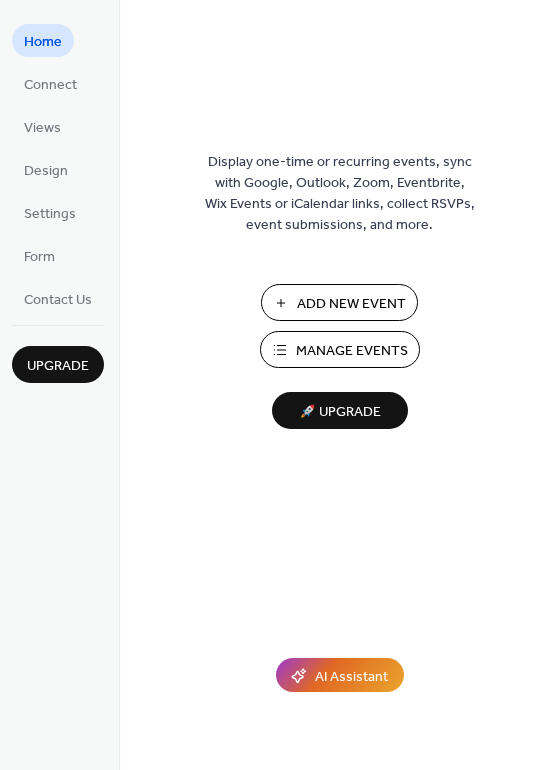 click on "Manage Events" at bounding box center [352, 351] 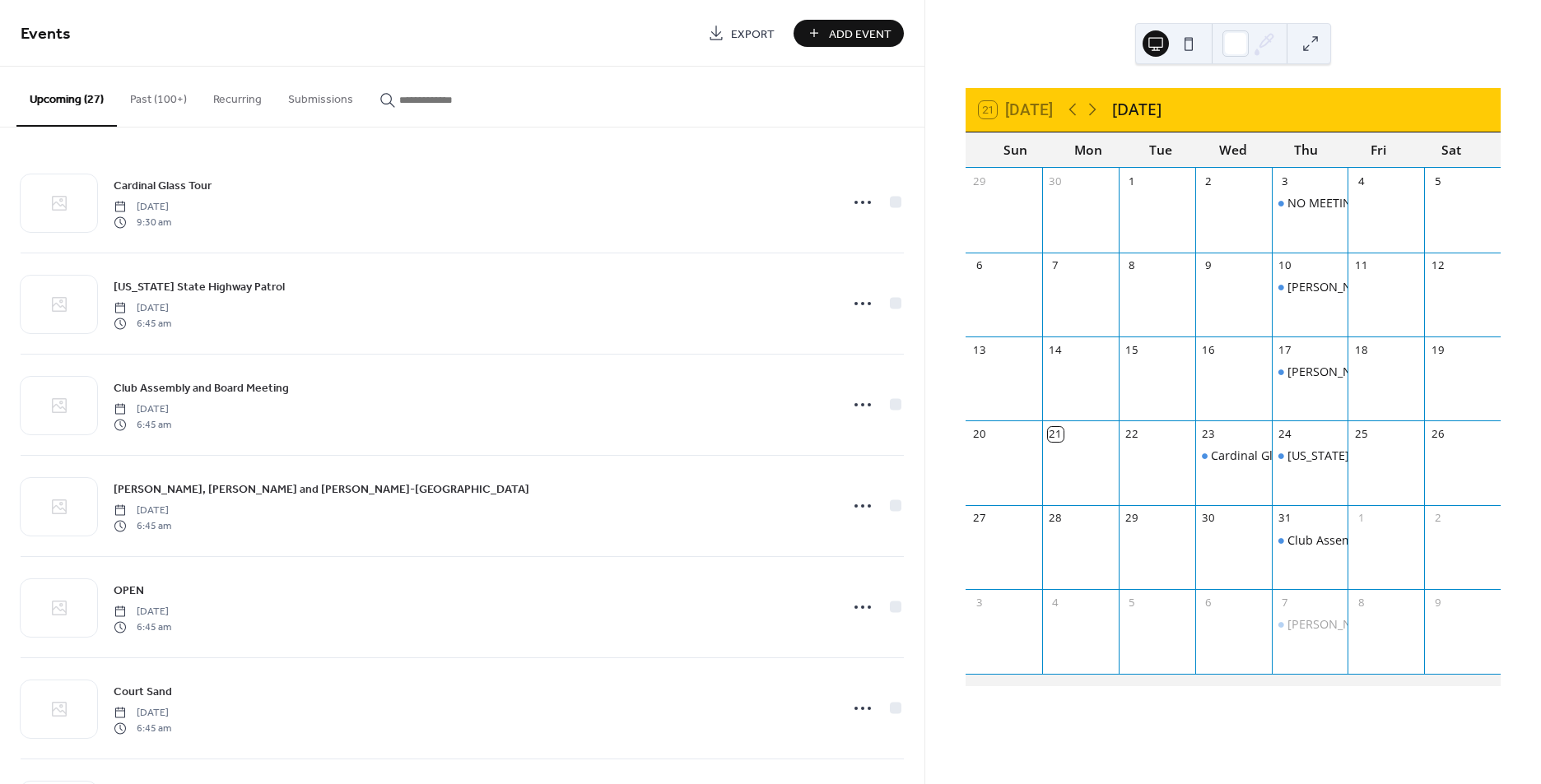 scroll, scrollTop: 0, scrollLeft: 0, axis: both 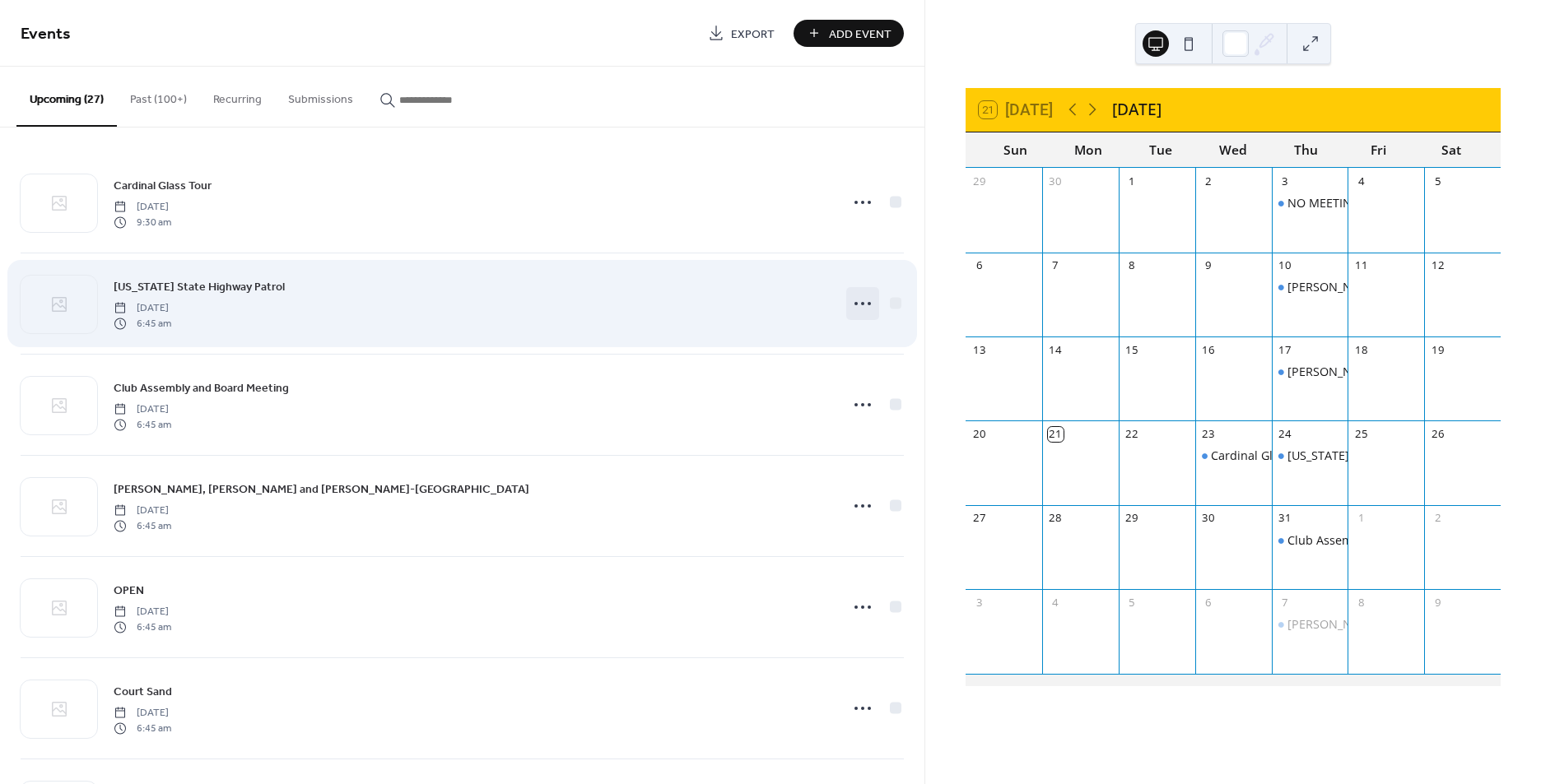 click 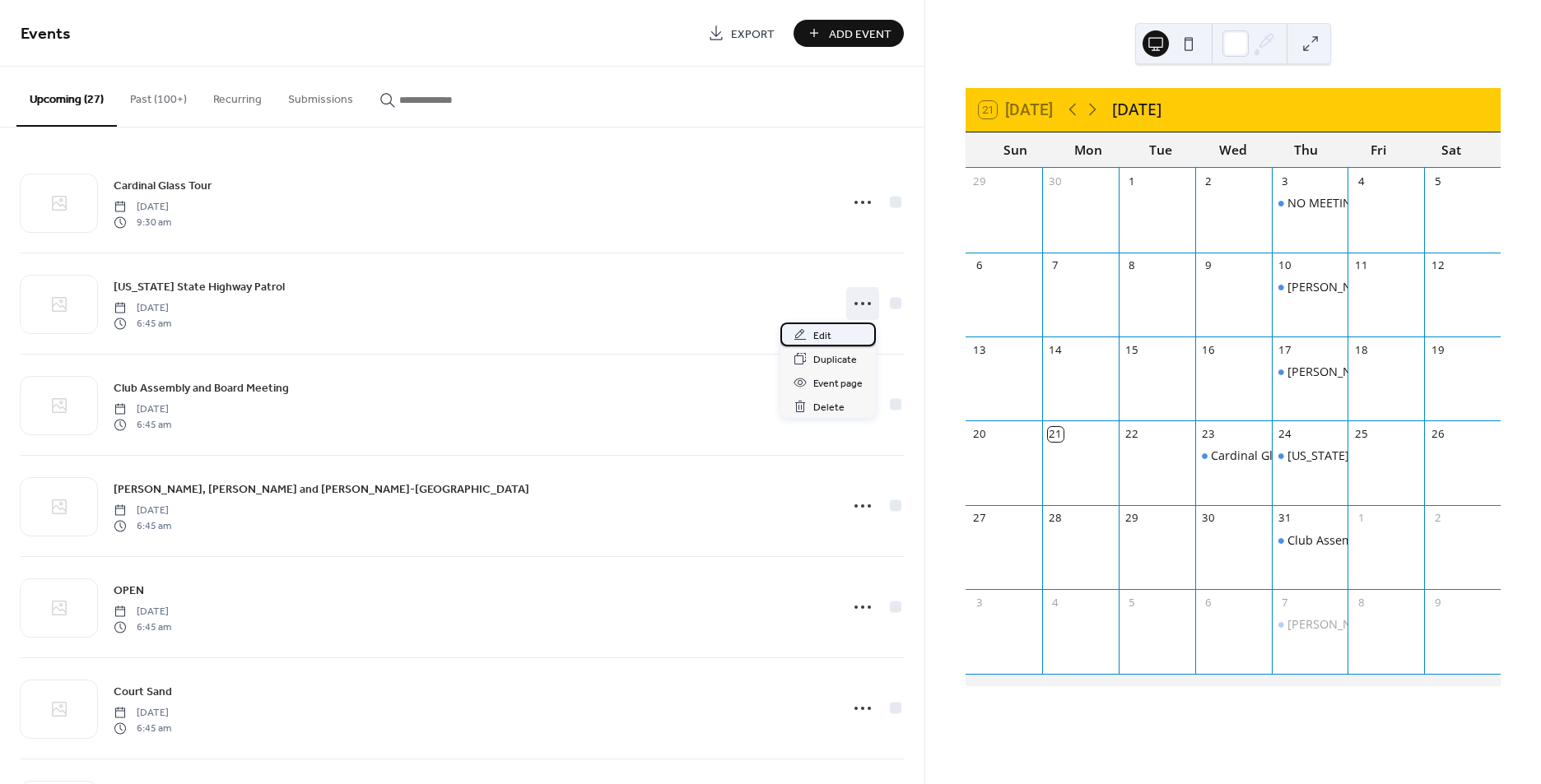 click on "Edit" at bounding box center (822, 336) 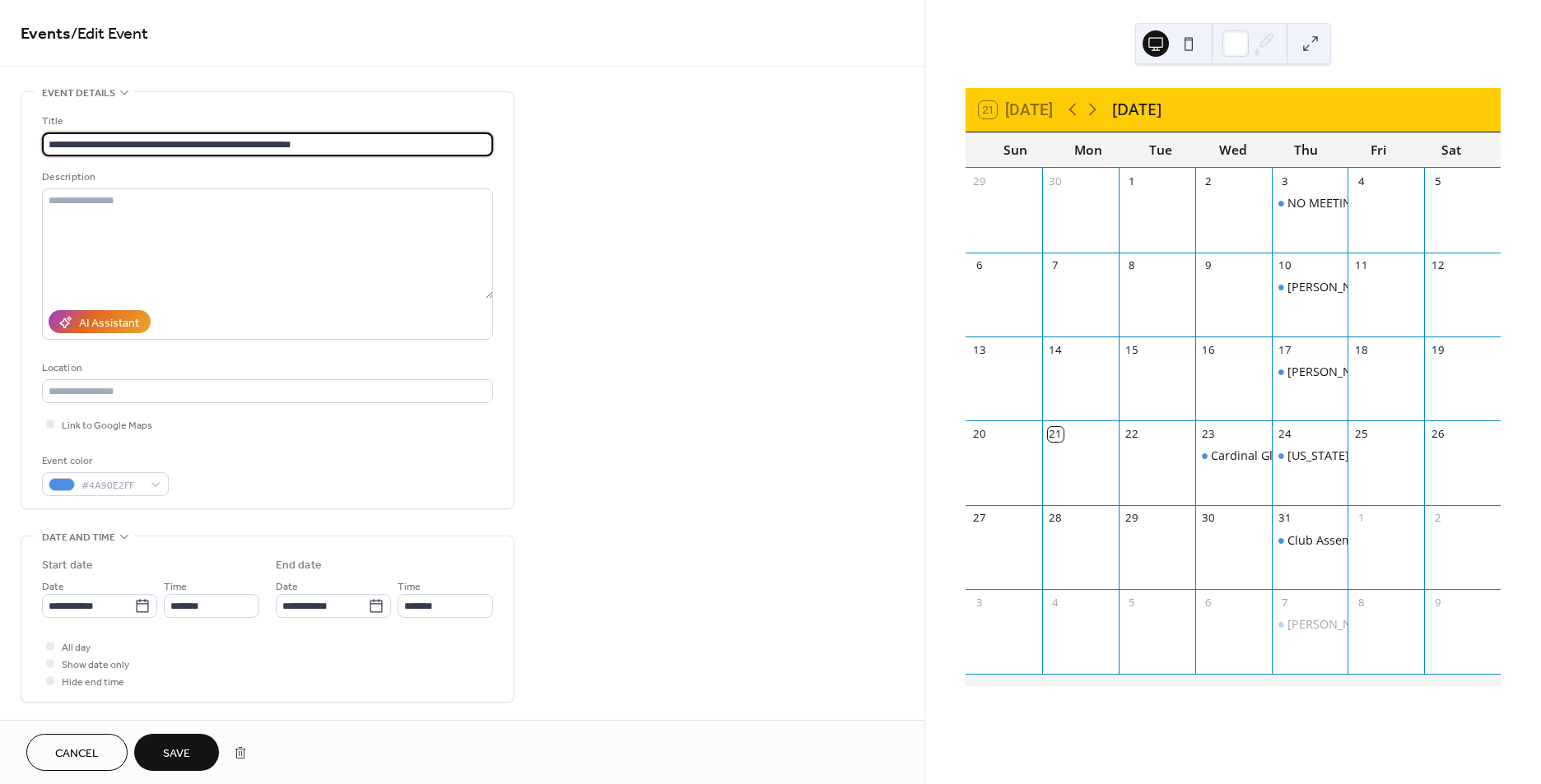 type on "**********" 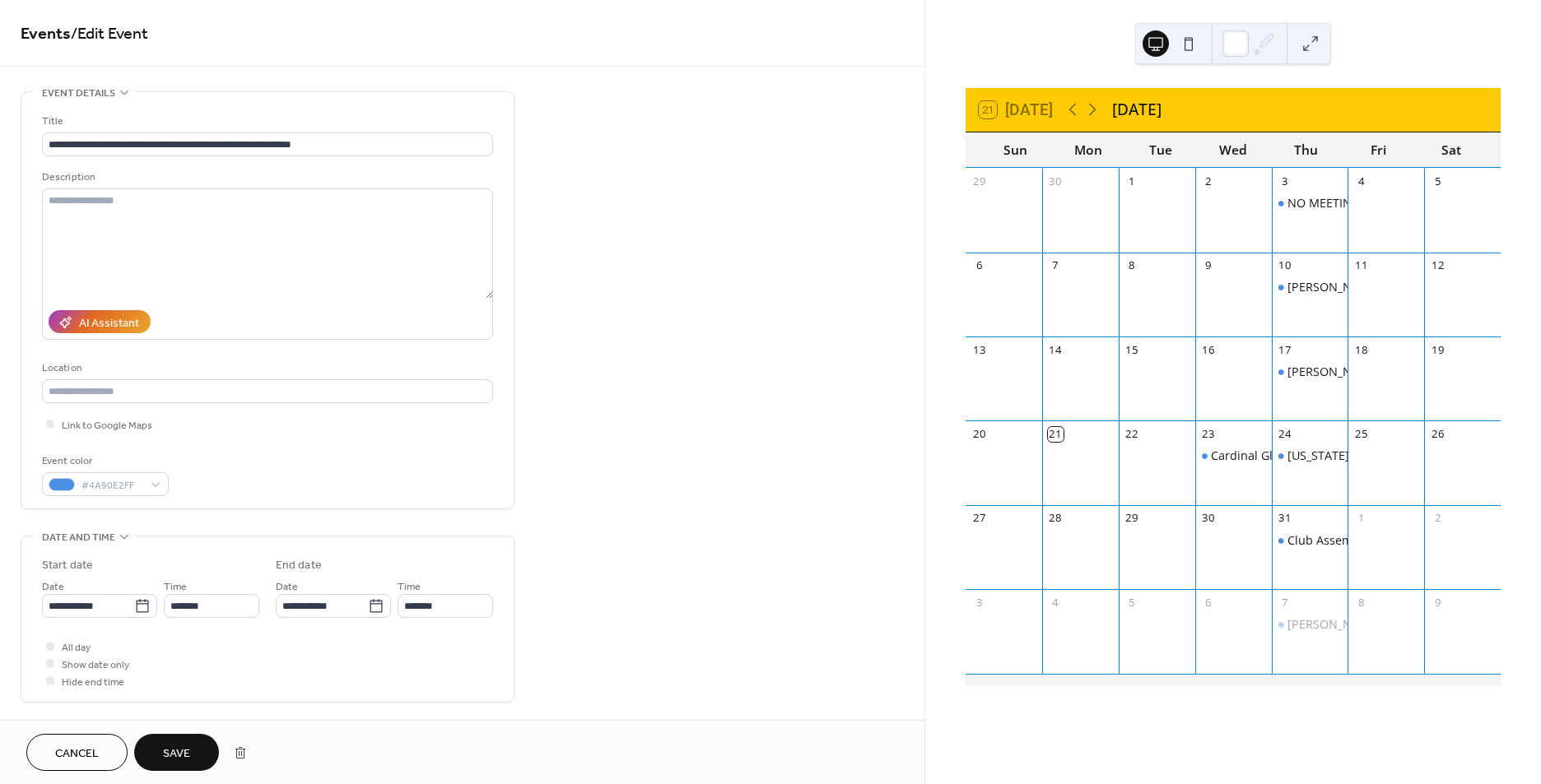click on "Save" at bounding box center (176, 754) 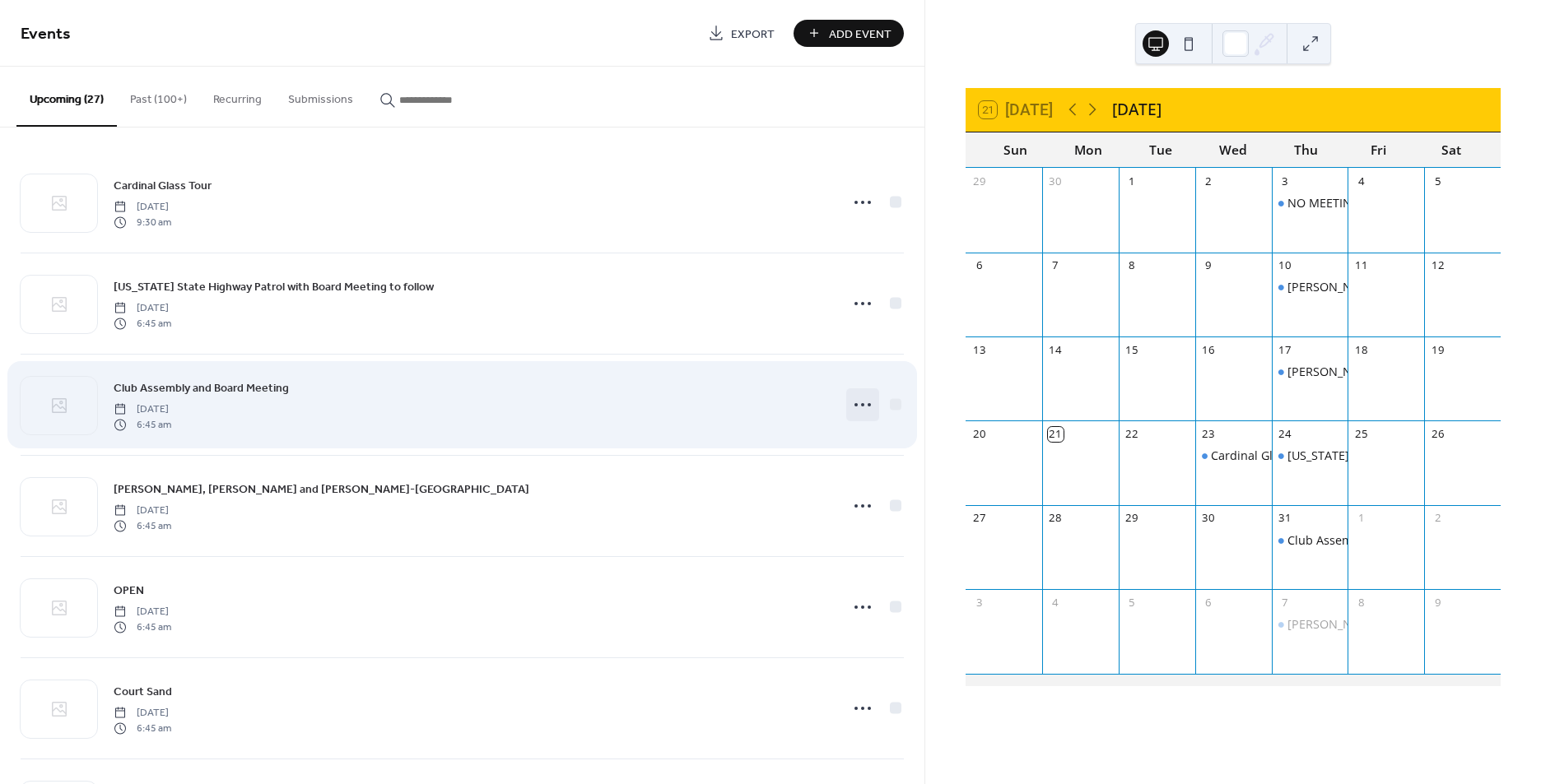 click 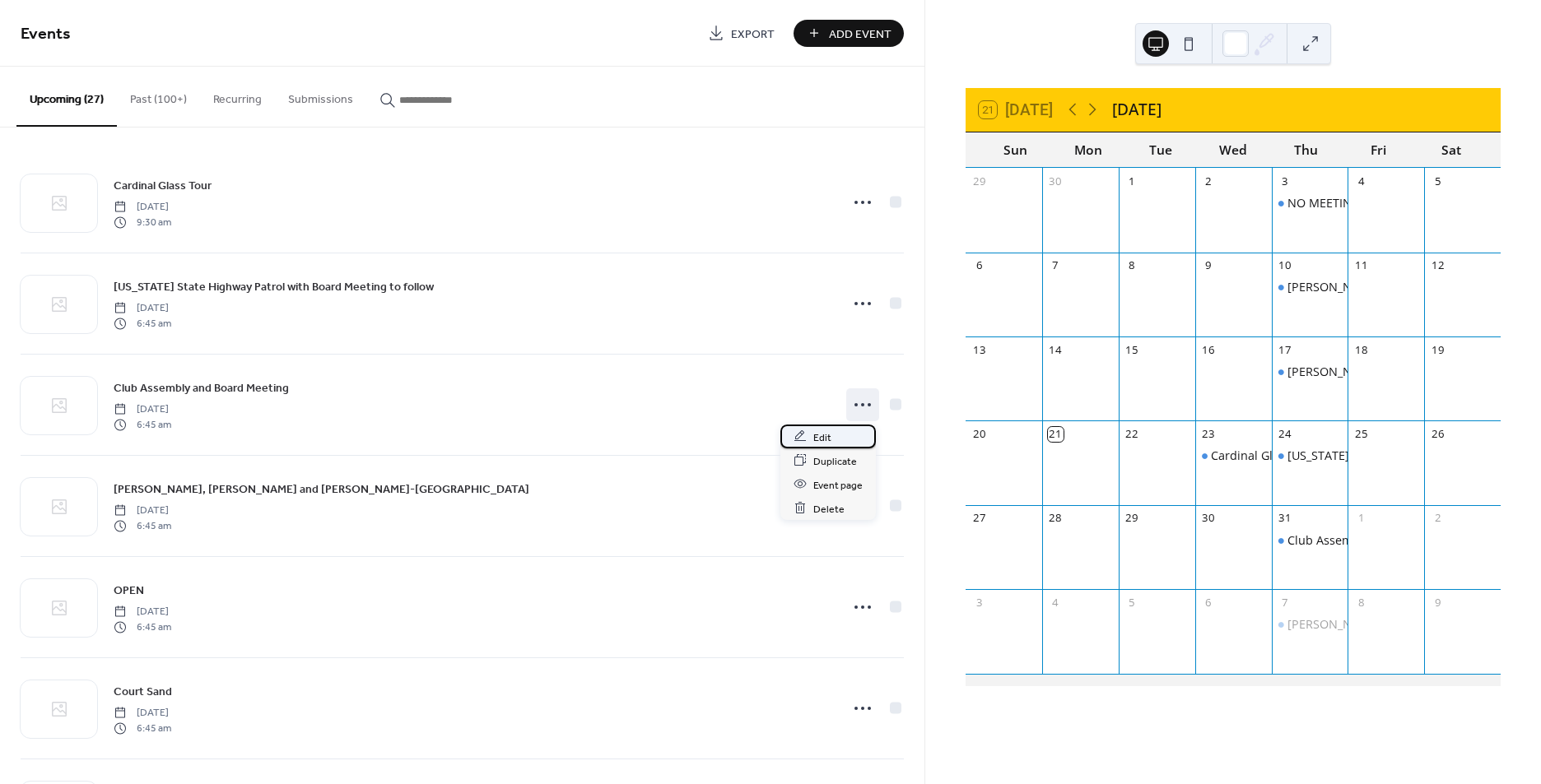 click on "Edit" at bounding box center [828, 436] 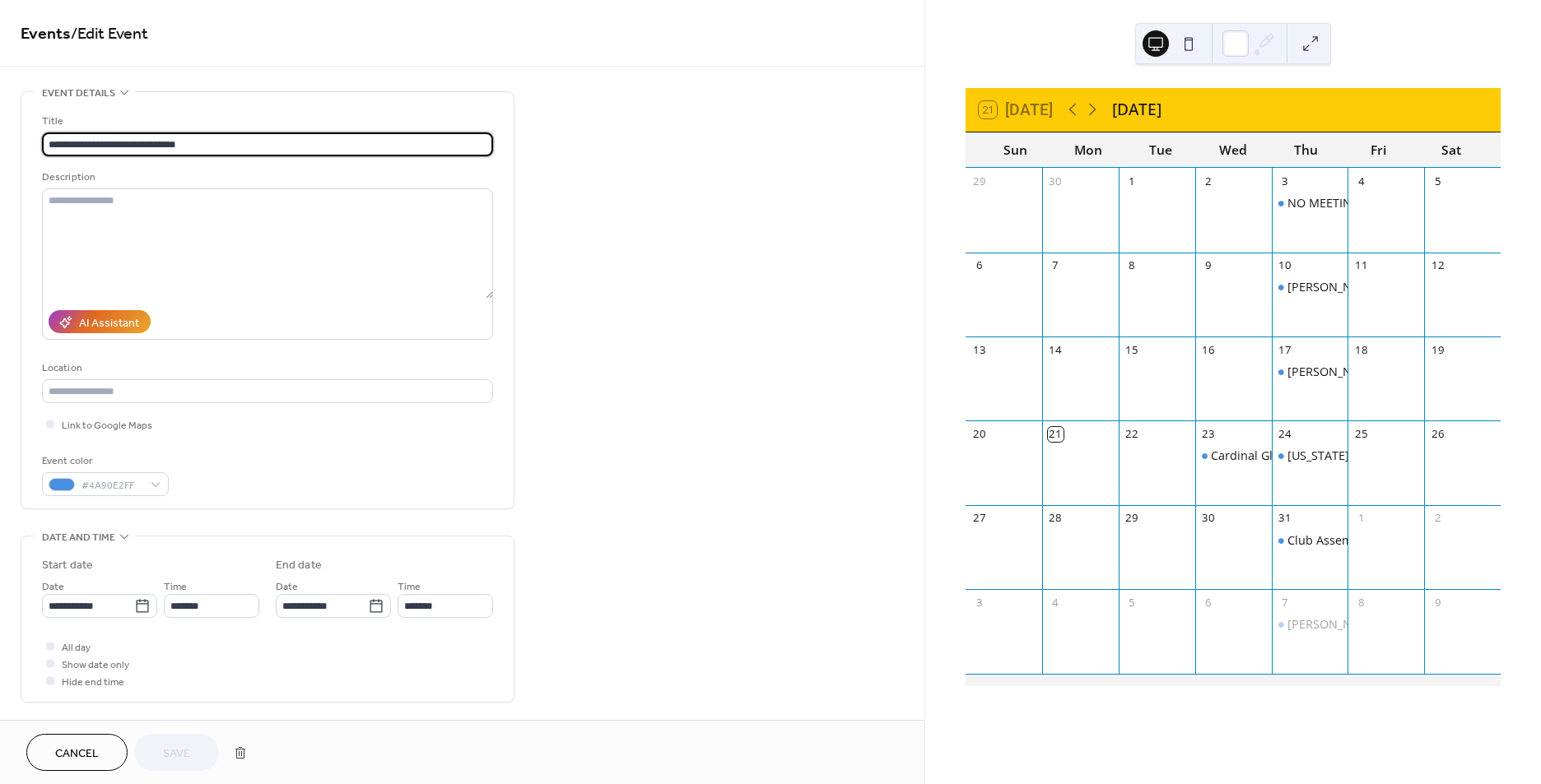 drag, startPoint x: 212, startPoint y: 145, endPoint x: -5, endPoint y: 142, distance: 217.02074 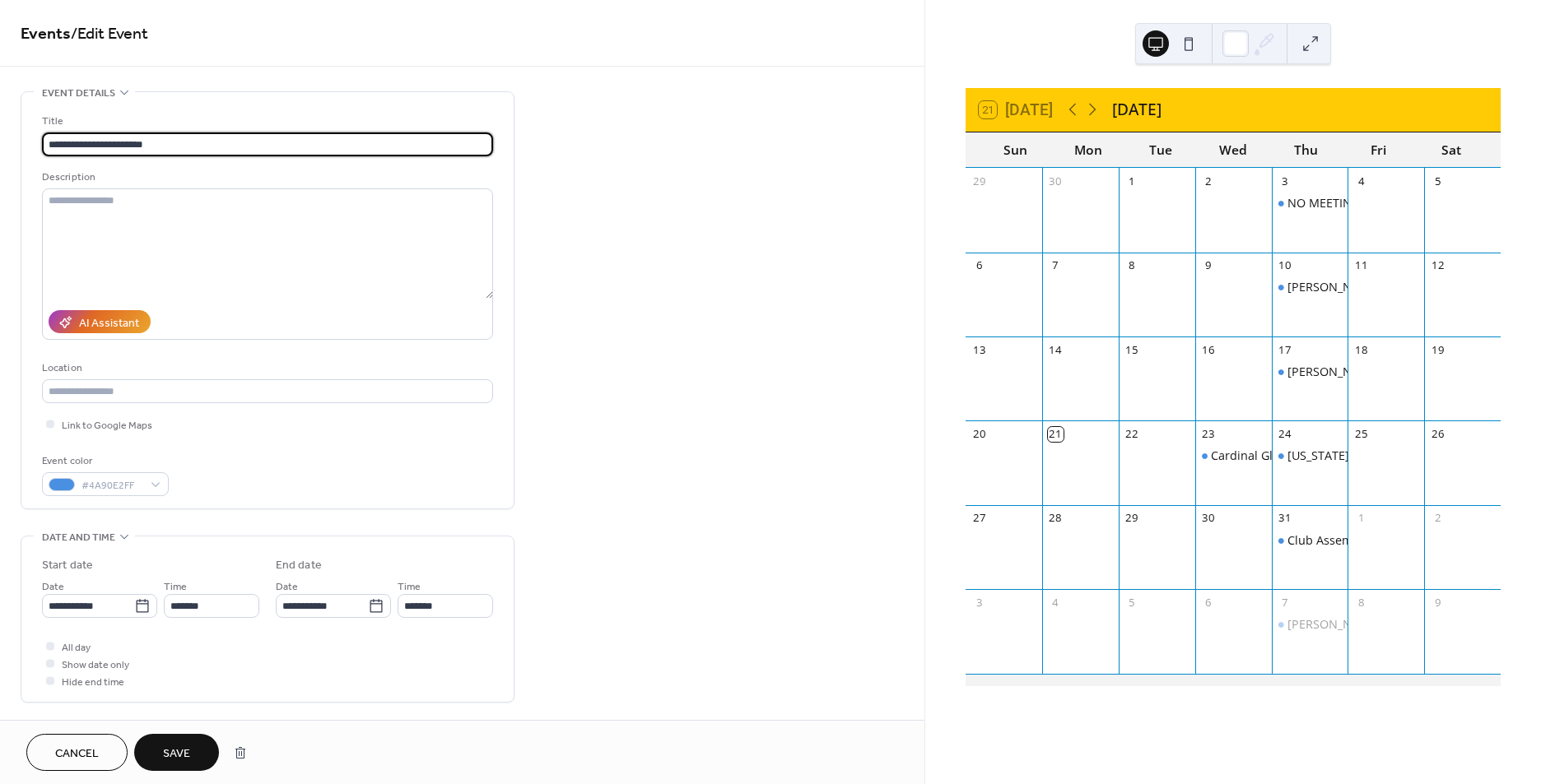 type on "**********" 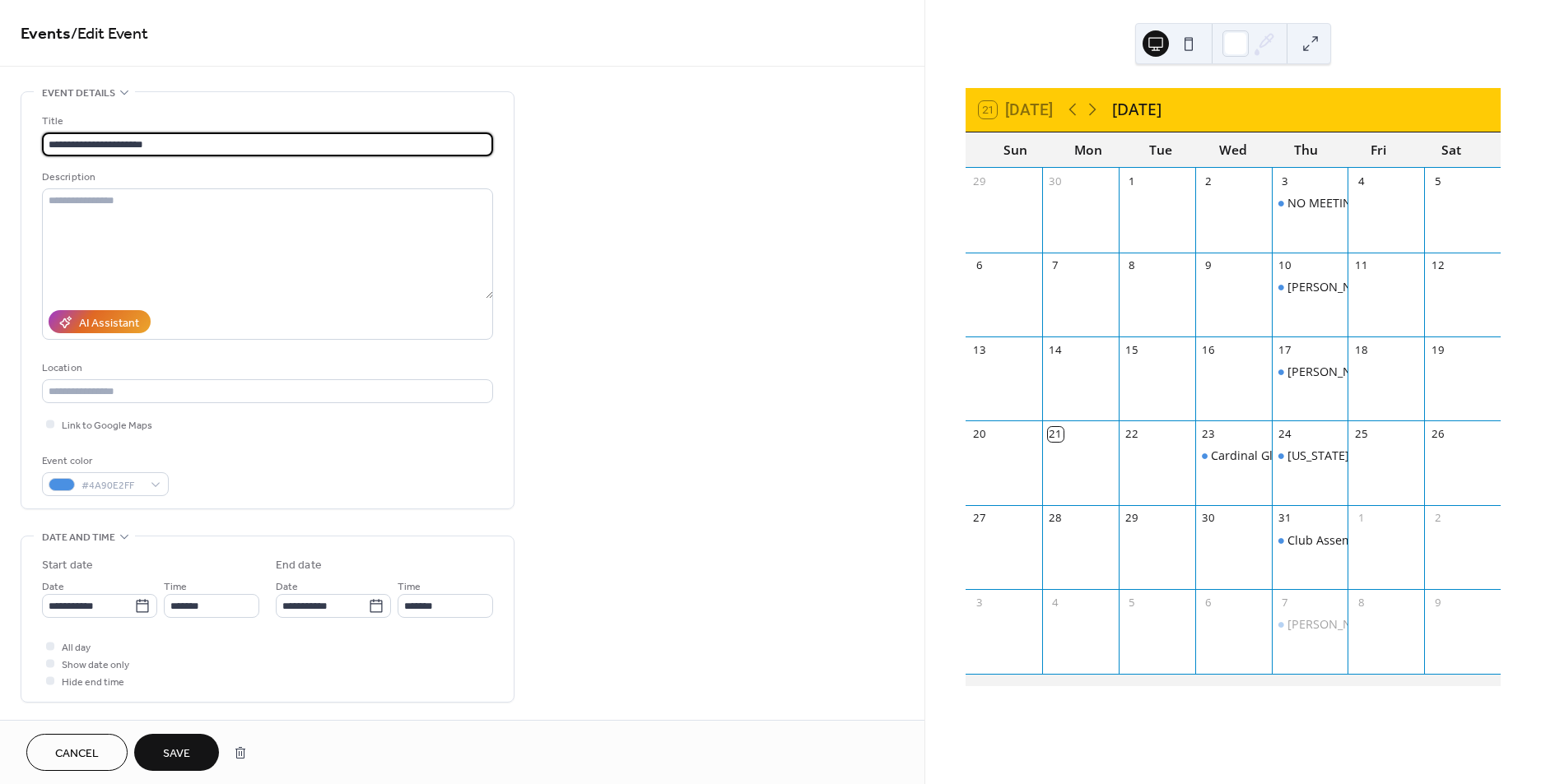 click on "Save" at bounding box center (176, 754) 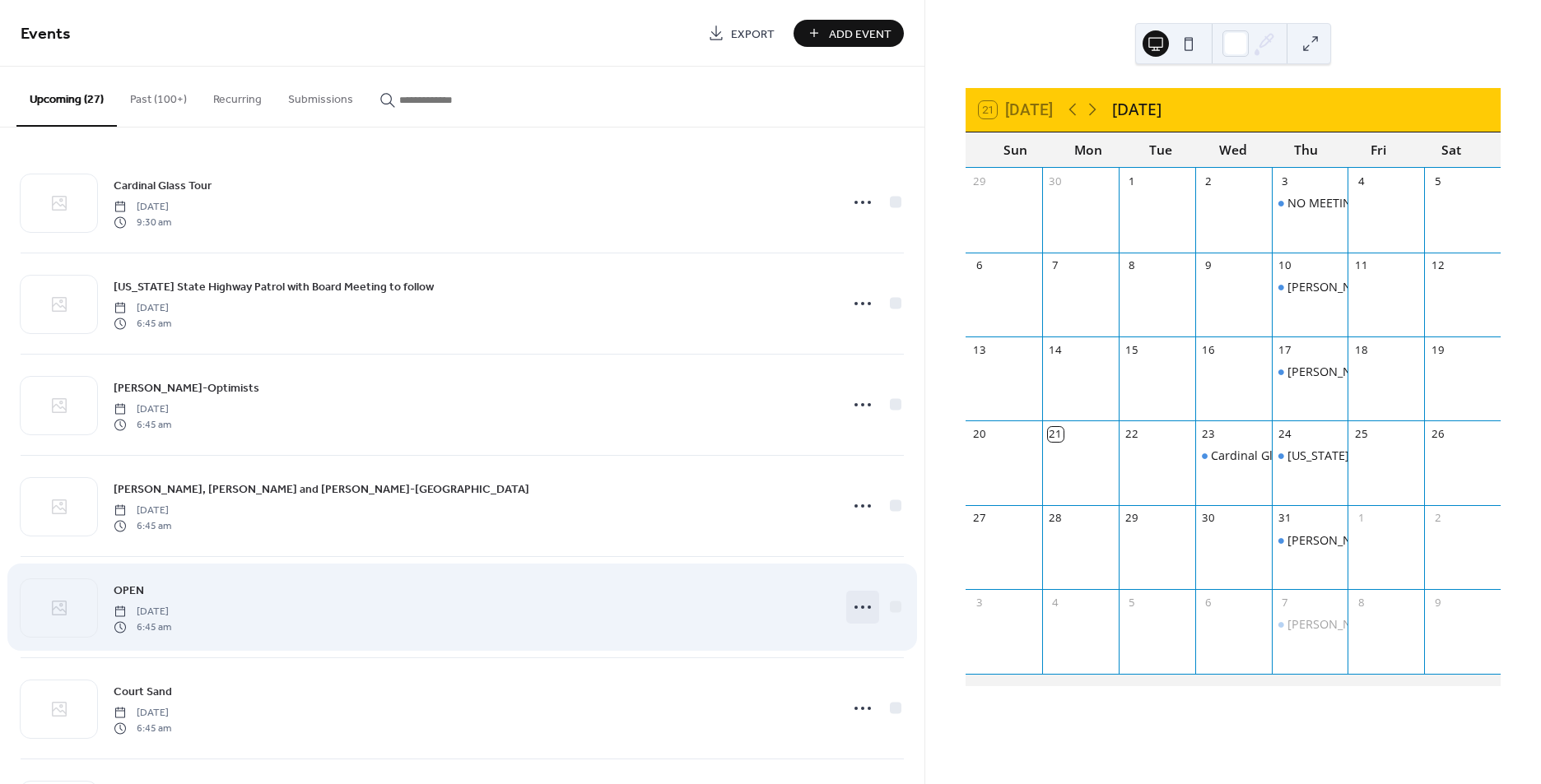 click 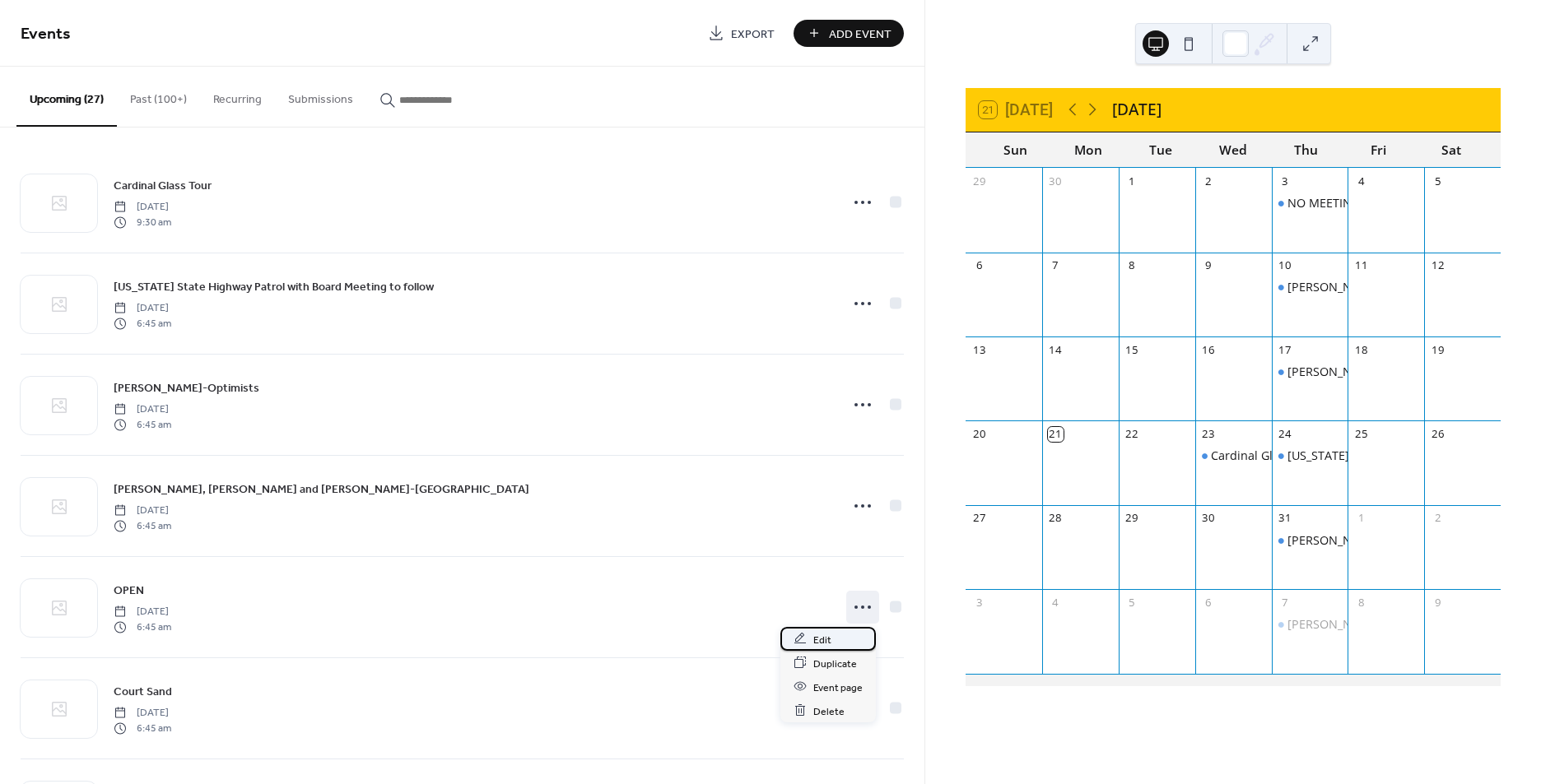 click on "Edit" at bounding box center (822, 639) 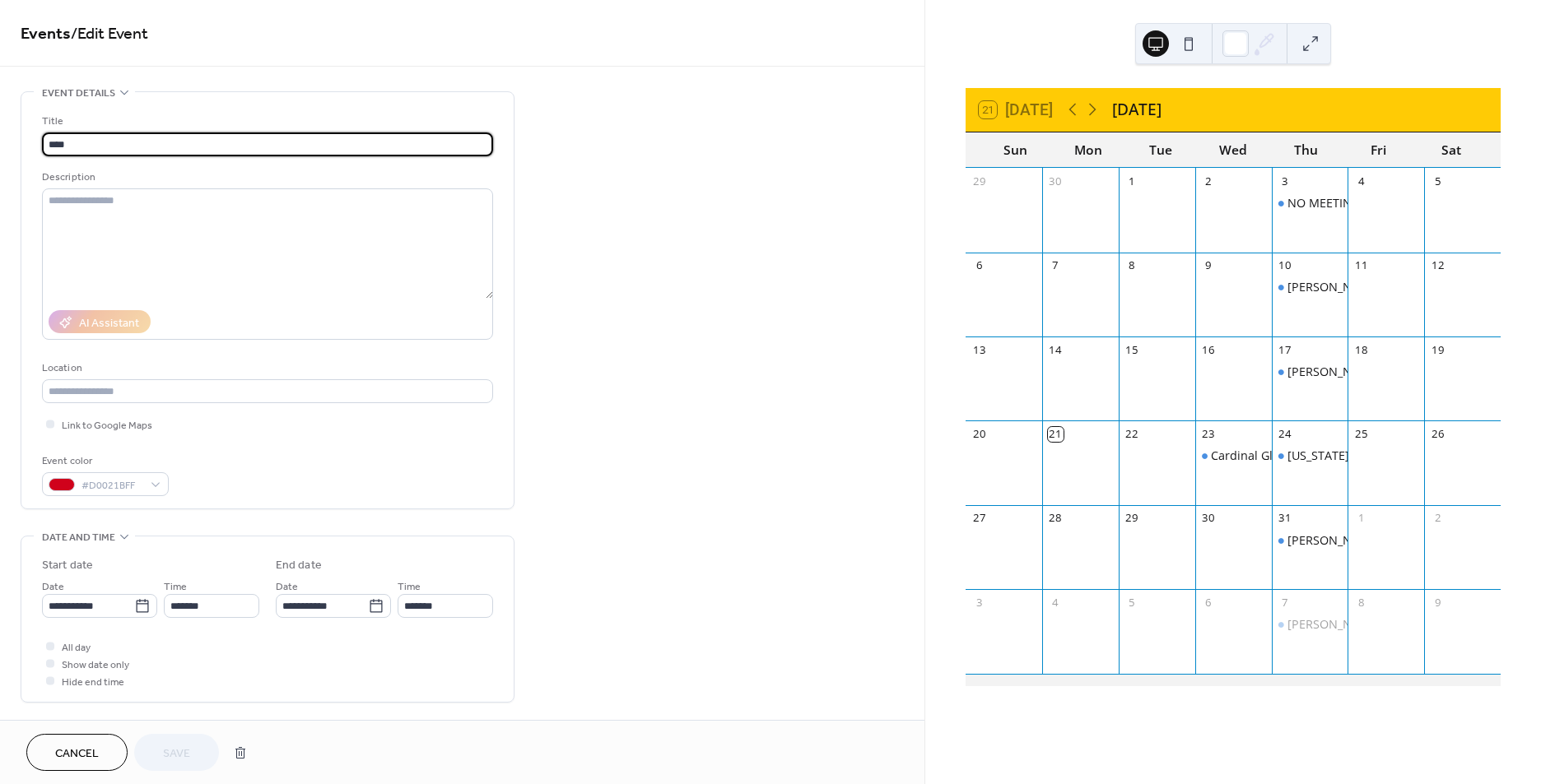 drag, startPoint x: 101, startPoint y: 141, endPoint x: -62, endPoint y: 142, distance: 163.0031 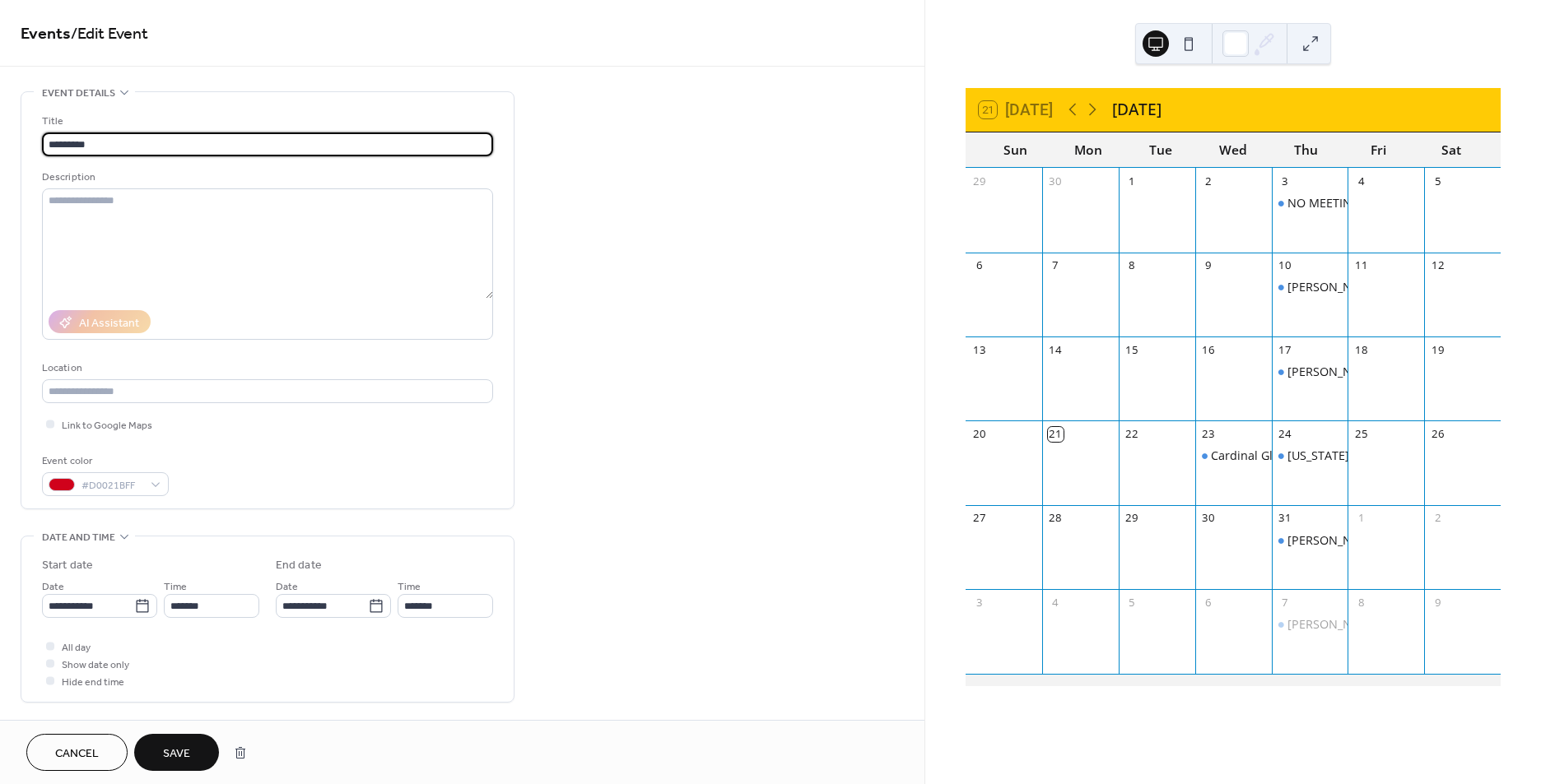 type on "**********" 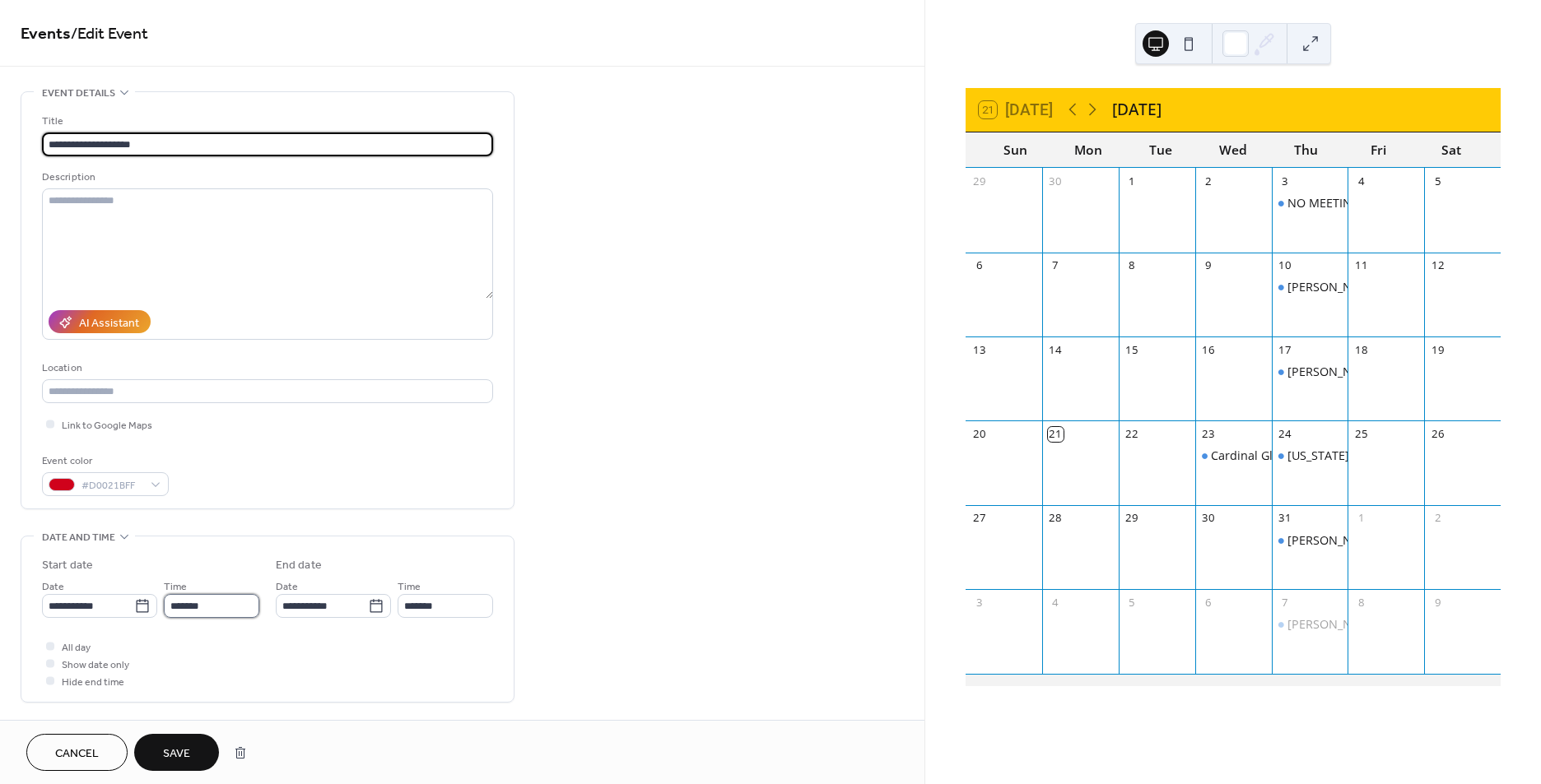 click on "*******" at bounding box center (212, 605) 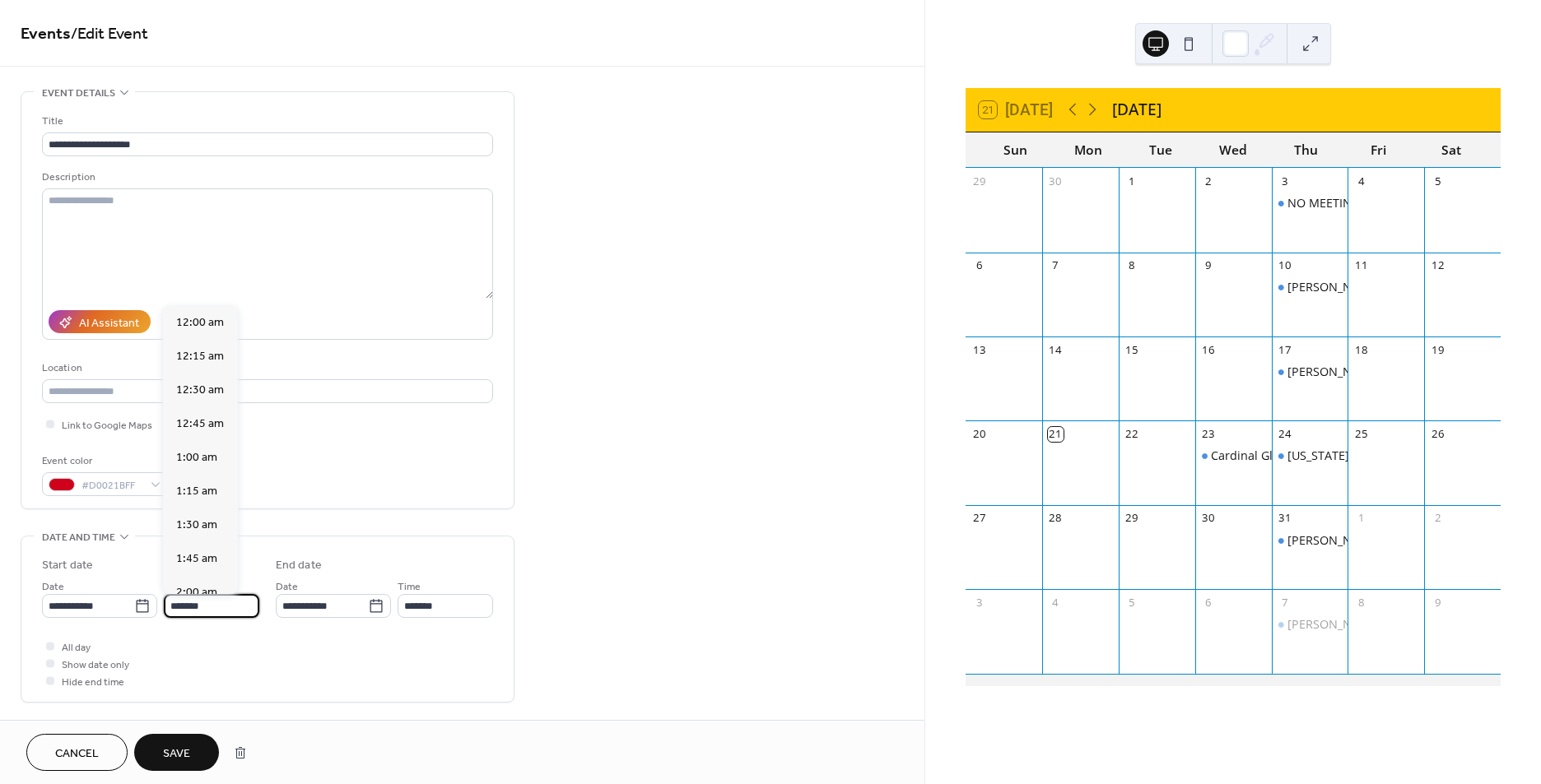 scroll, scrollTop: 920, scrollLeft: 0, axis: vertical 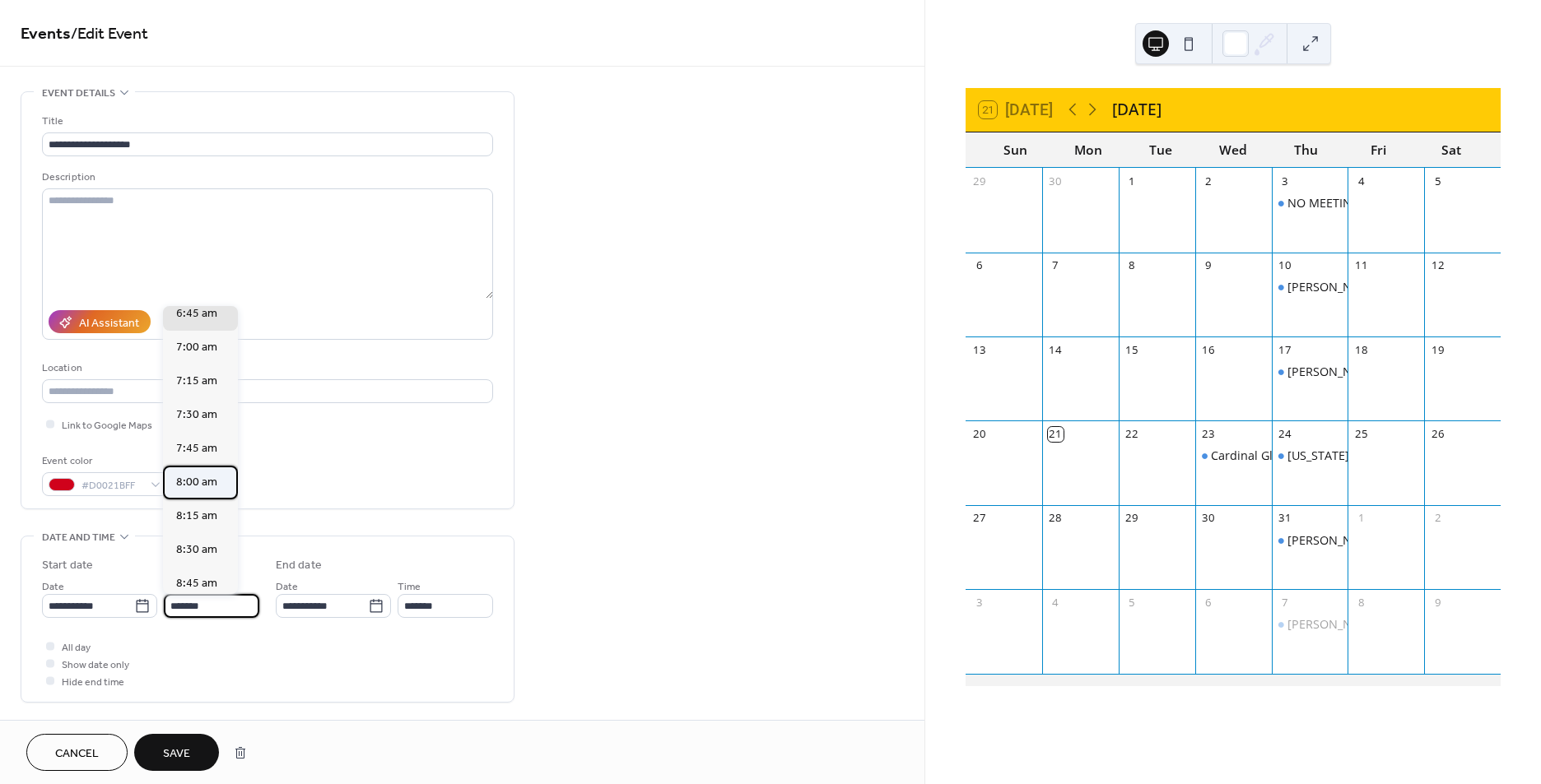 click on "8:00 am" at bounding box center [197, 482] 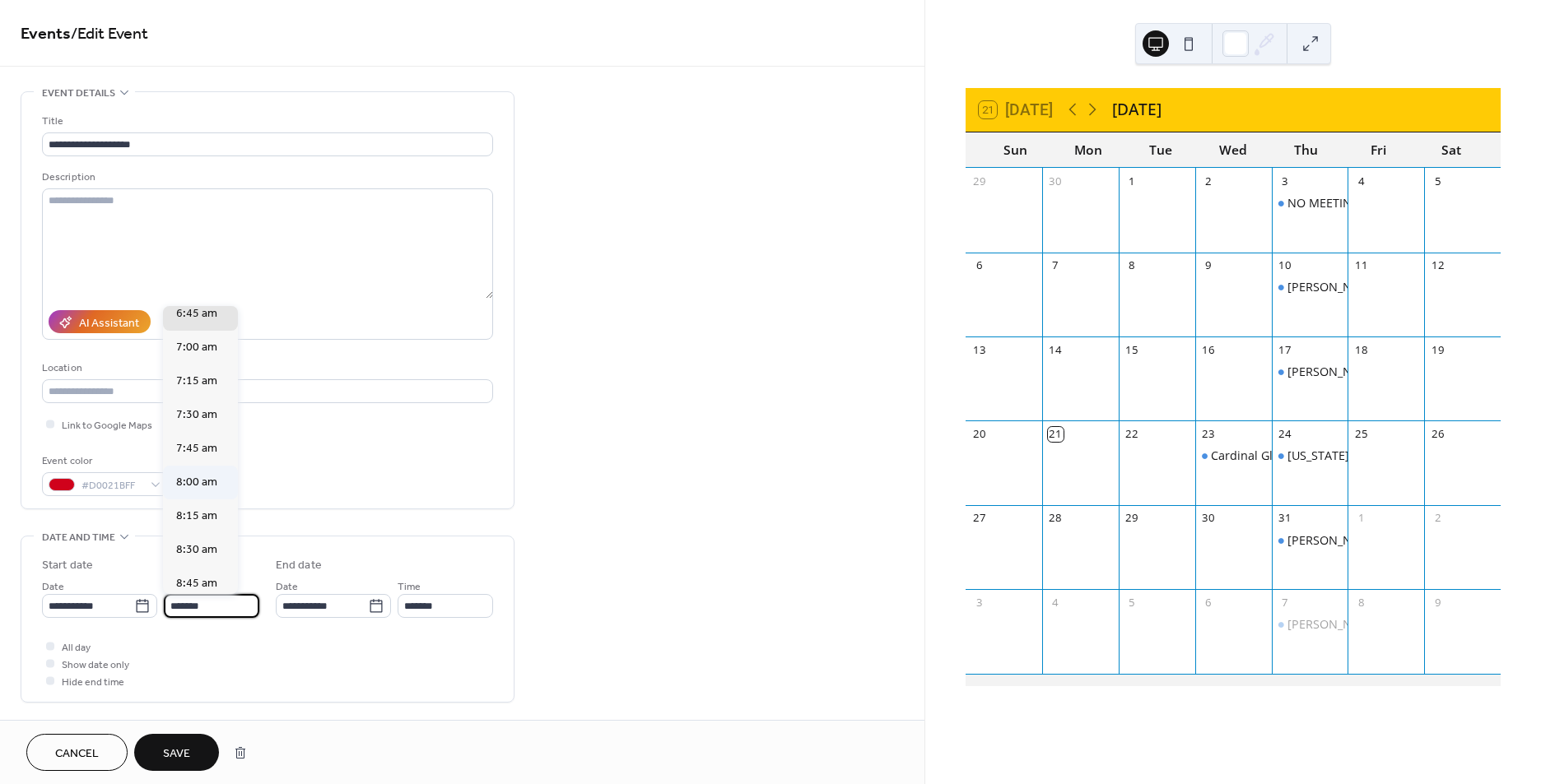 type on "*******" 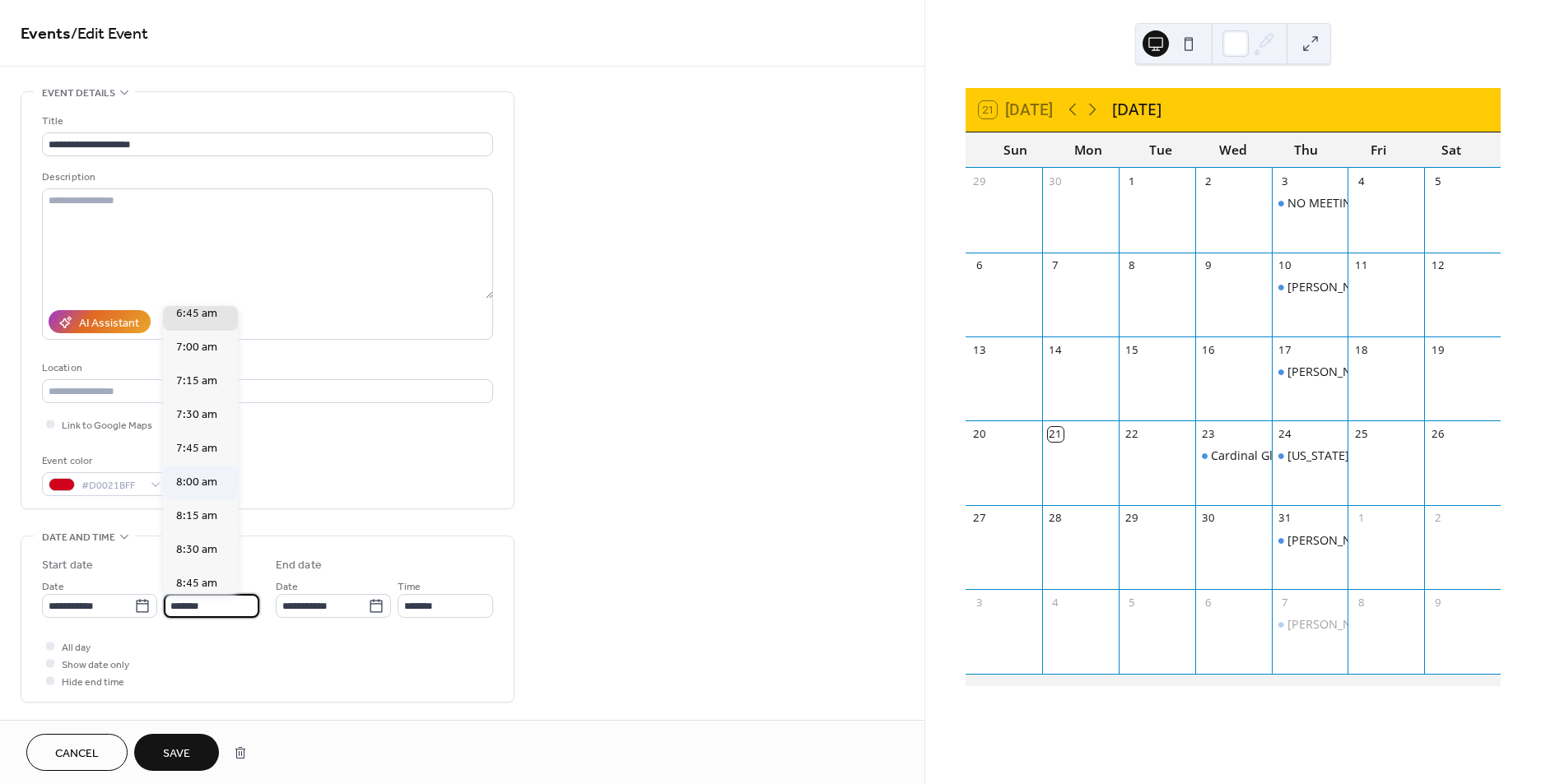 type on "*******" 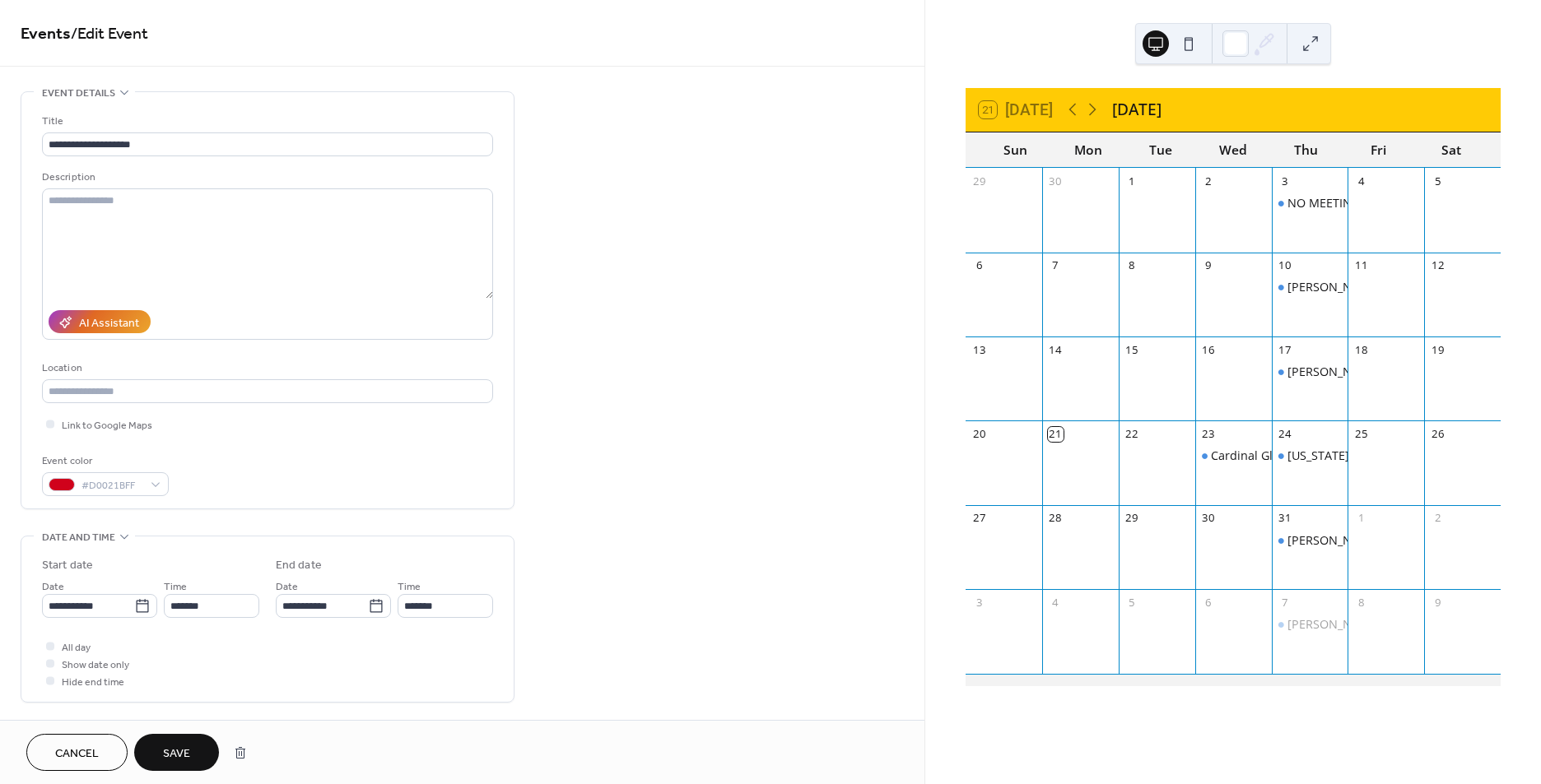 click on "Save" at bounding box center [176, 754] 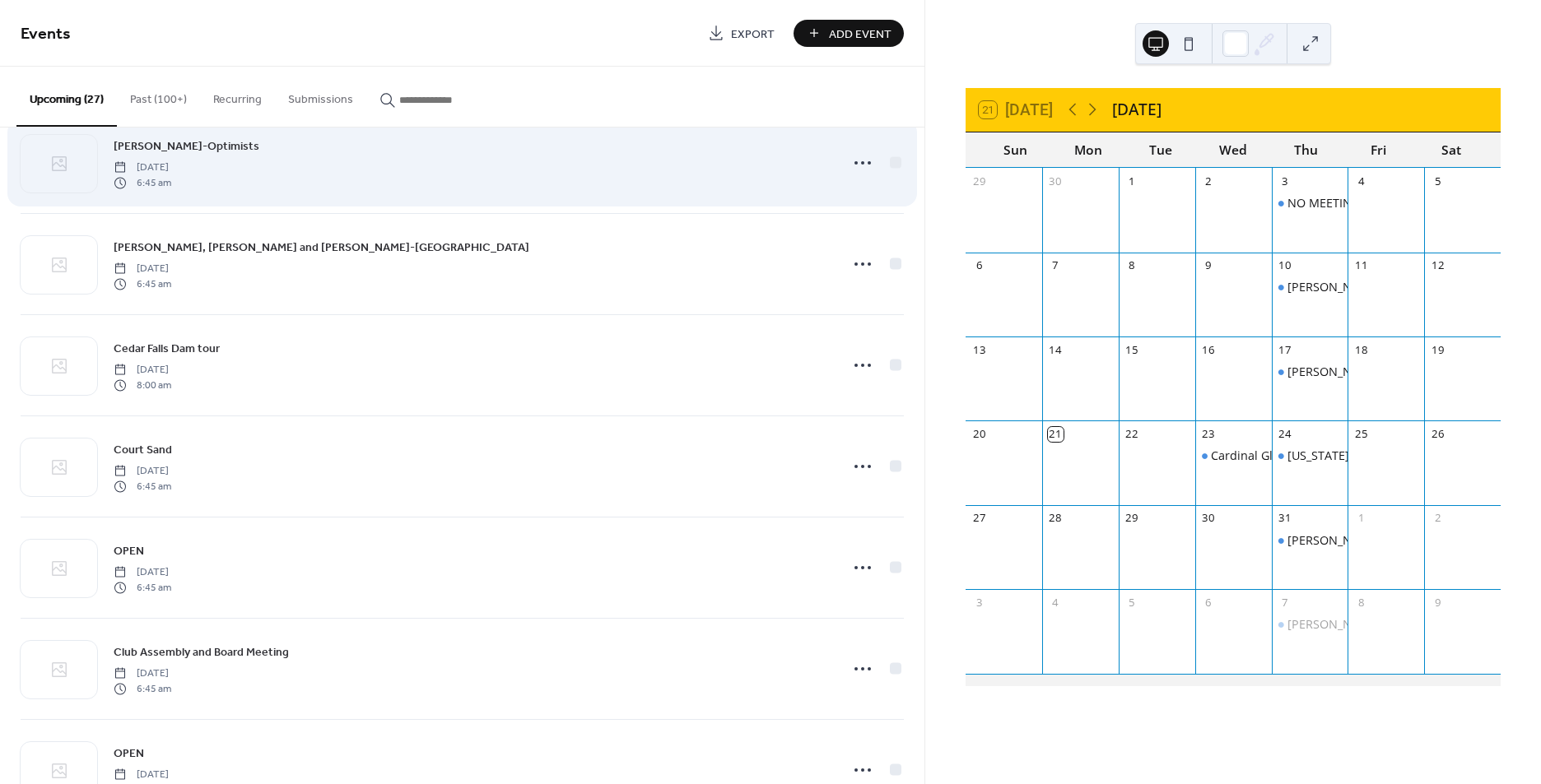 scroll, scrollTop: 274, scrollLeft: 0, axis: vertical 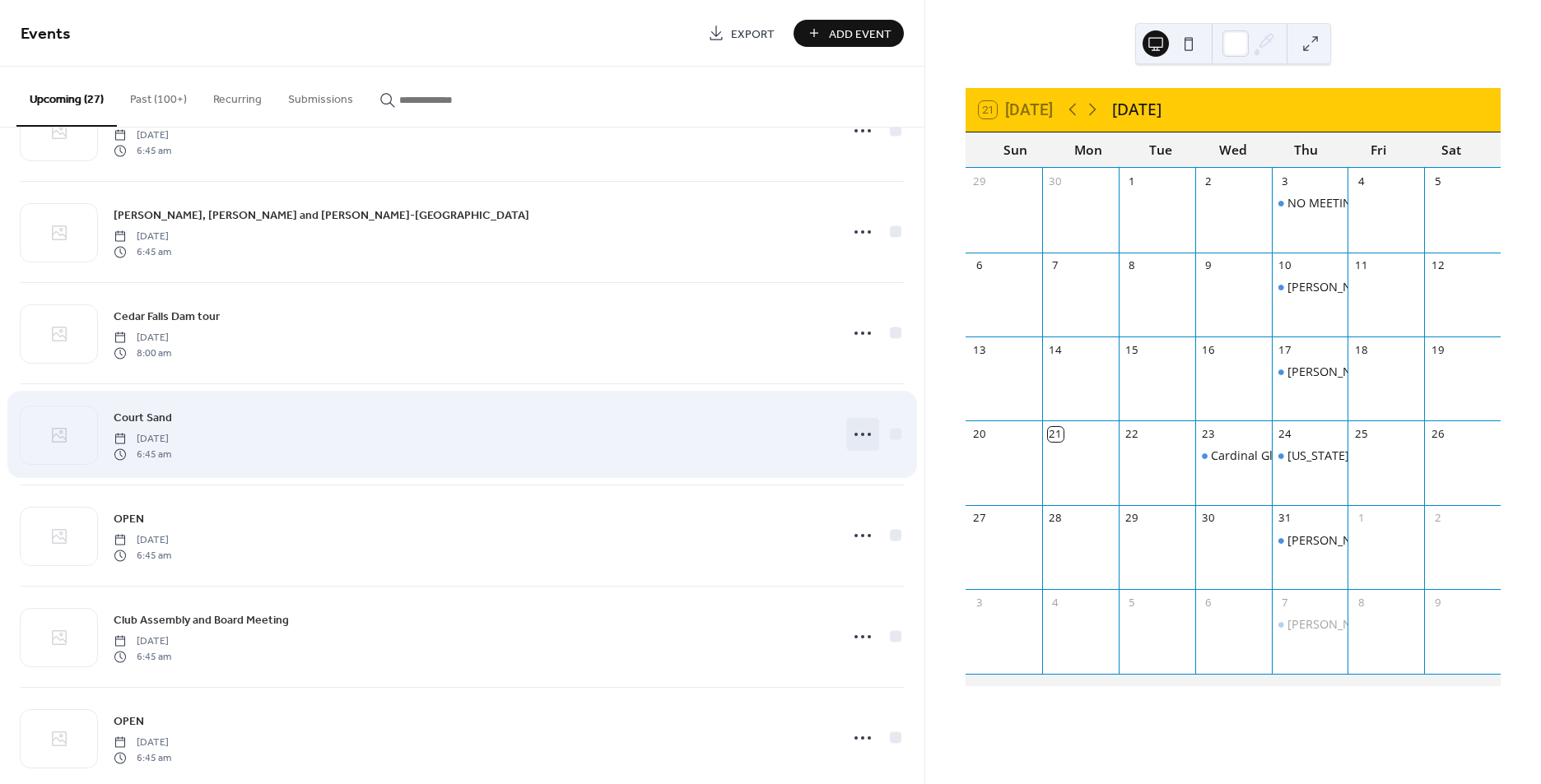 click 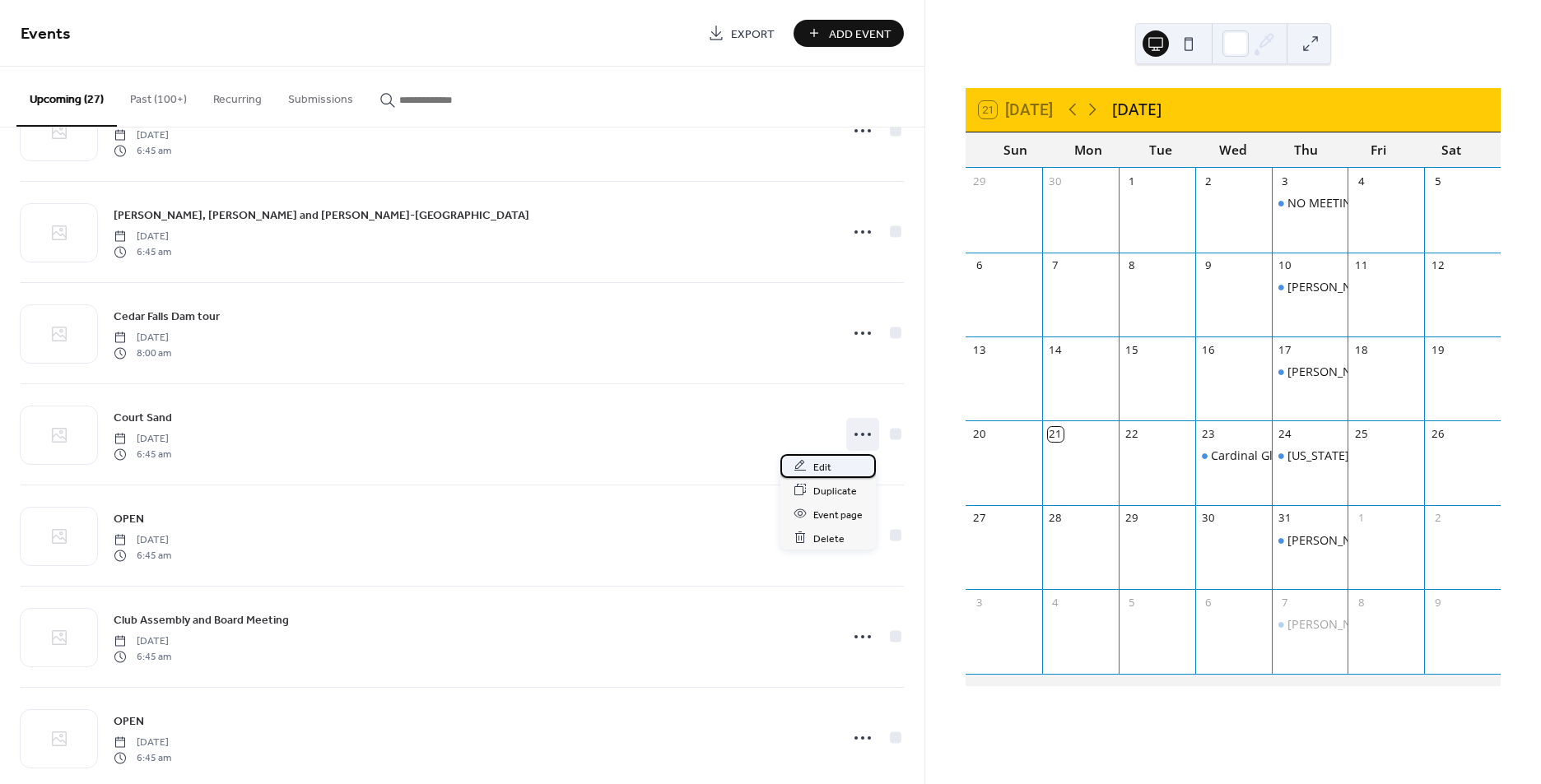 click on "Edit" at bounding box center [828, 466] 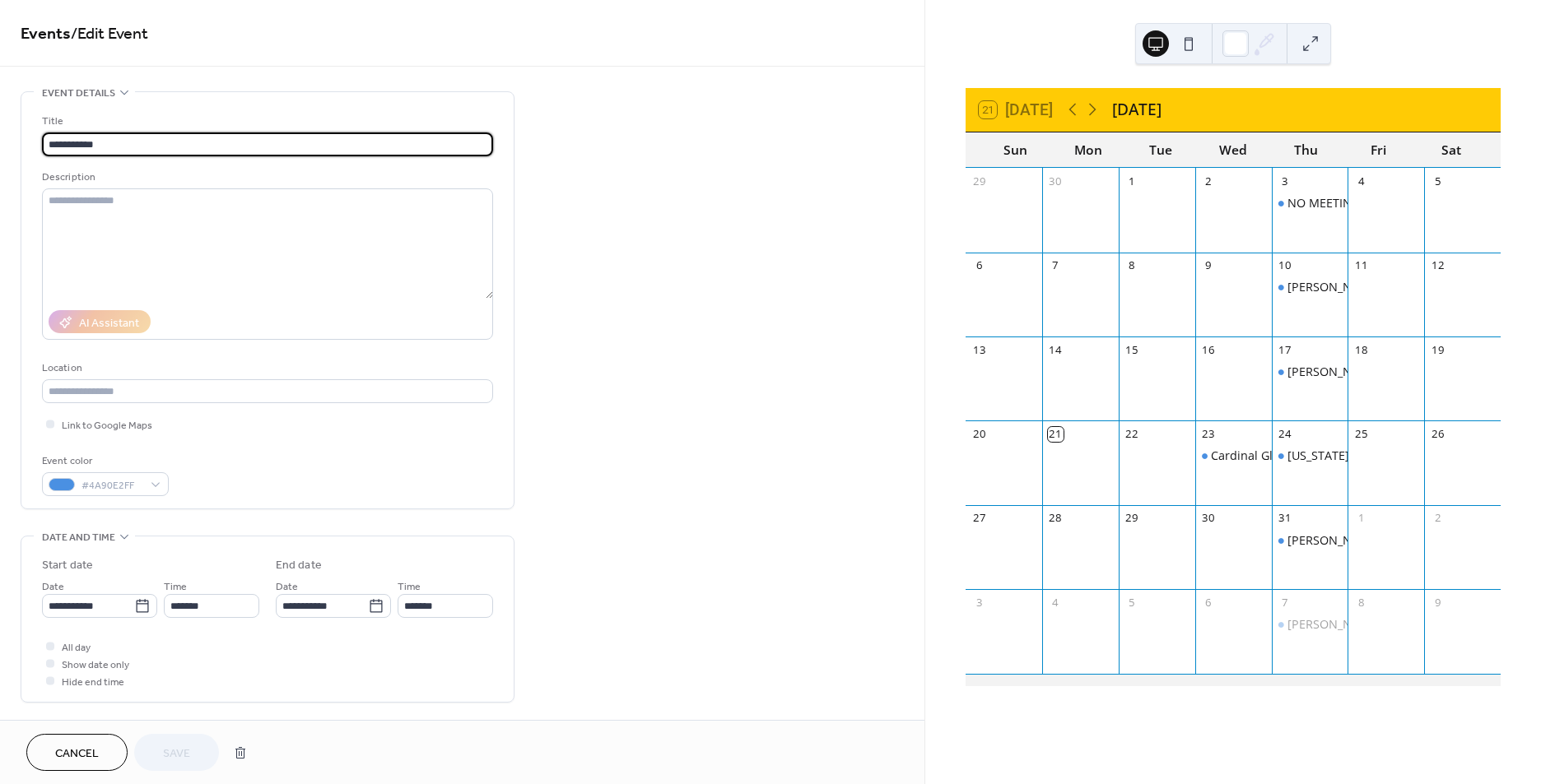 drag, startPoint x: 107, startPoint y: 140, endPoint x: -7, endPoint y: 140, distance: 114 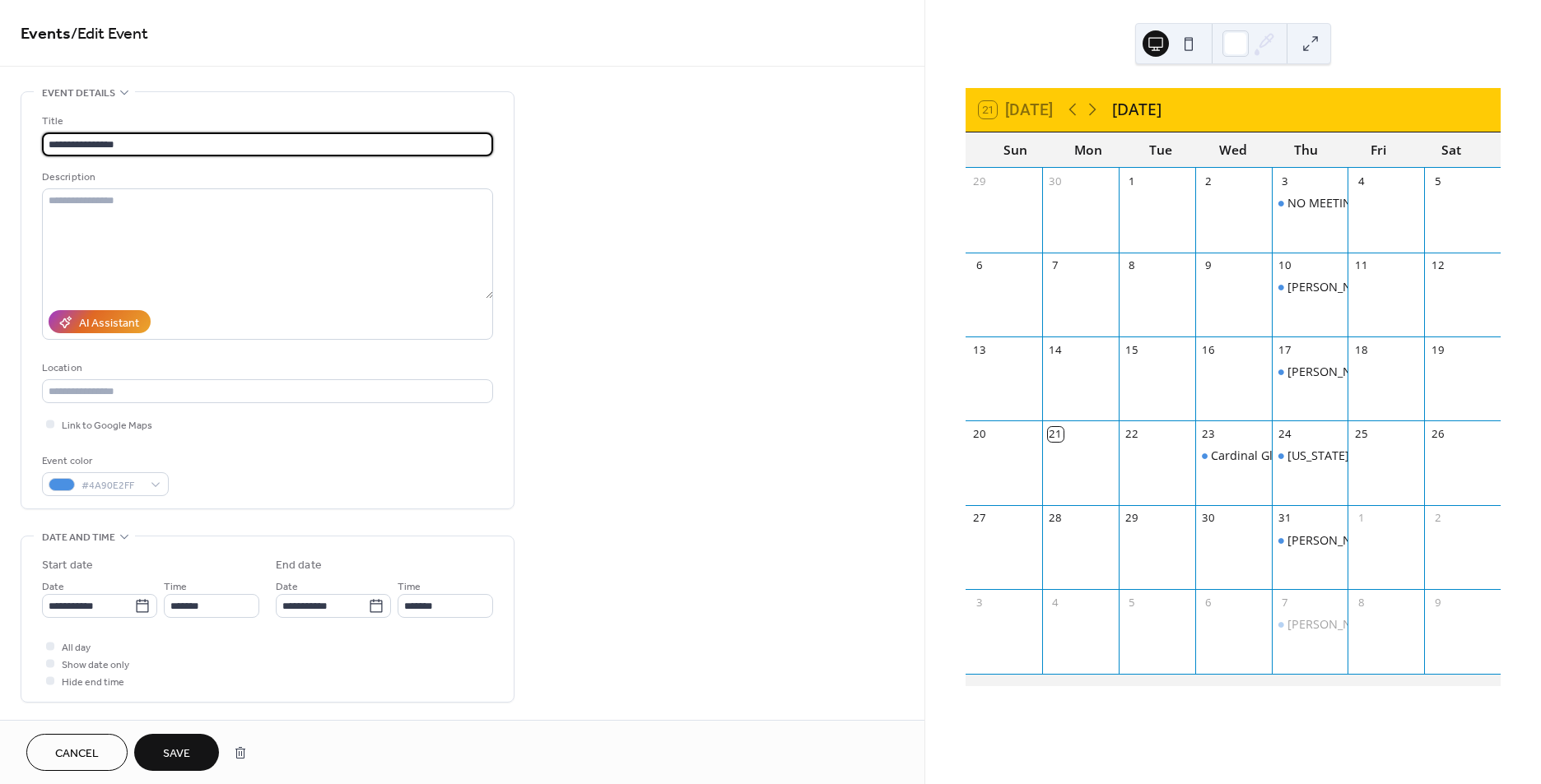type on "**********" 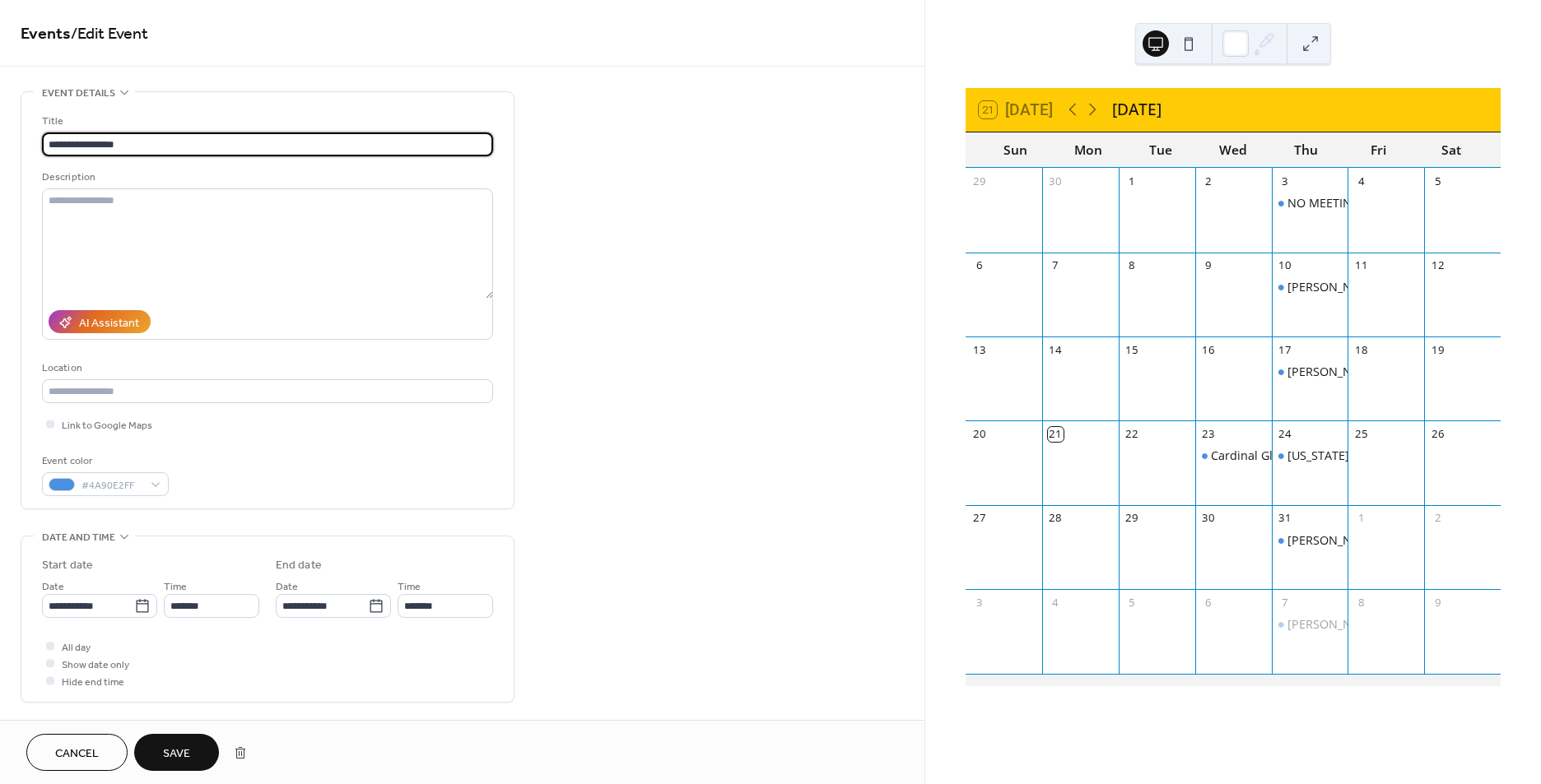 click on "Save" at bounding box center (176, 754) 